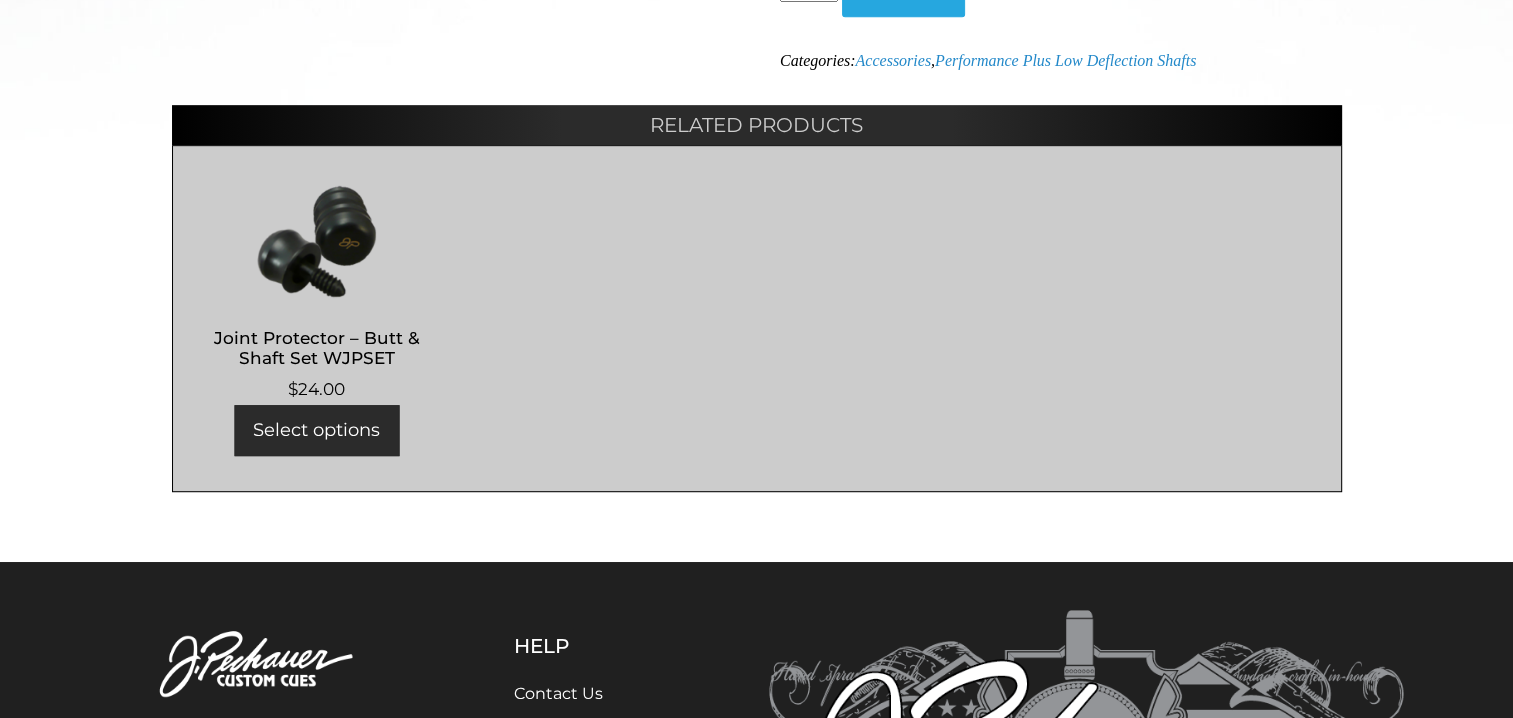 scroll, scrollTop: 1020, scrollLeft: 0, axis: vertical 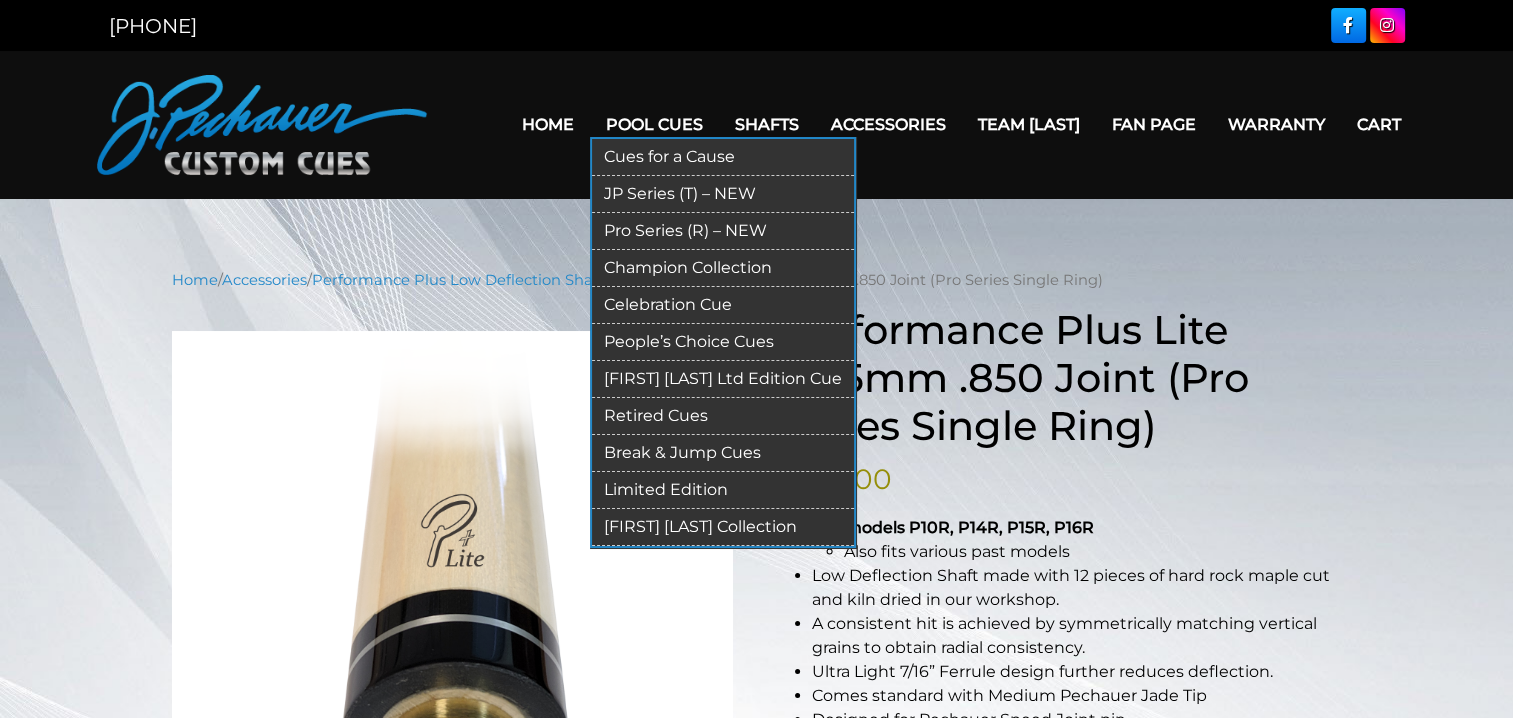 click on "Pool Cues" at bounding box center [654, 124] 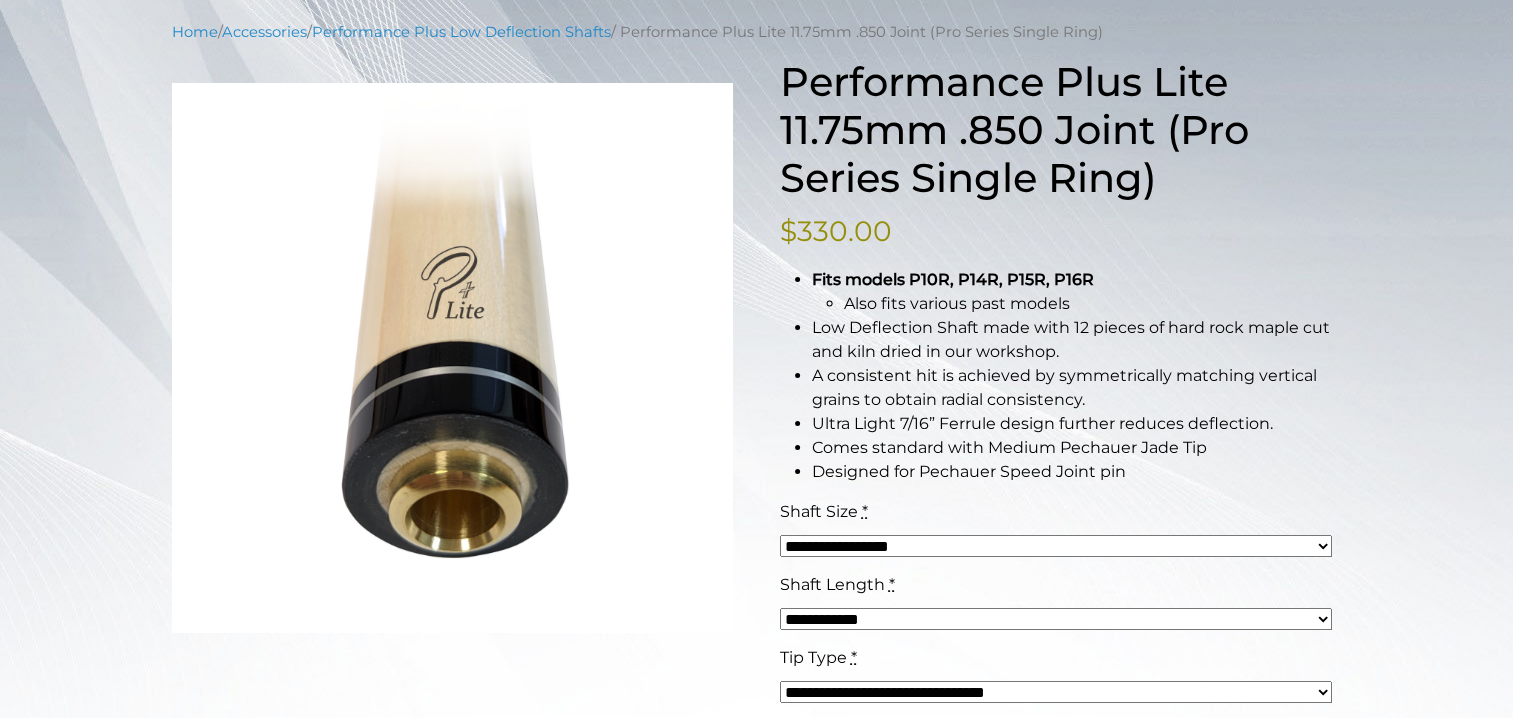 scroll, scrollTop: 176, scrollLeft: 0, axis: vertical 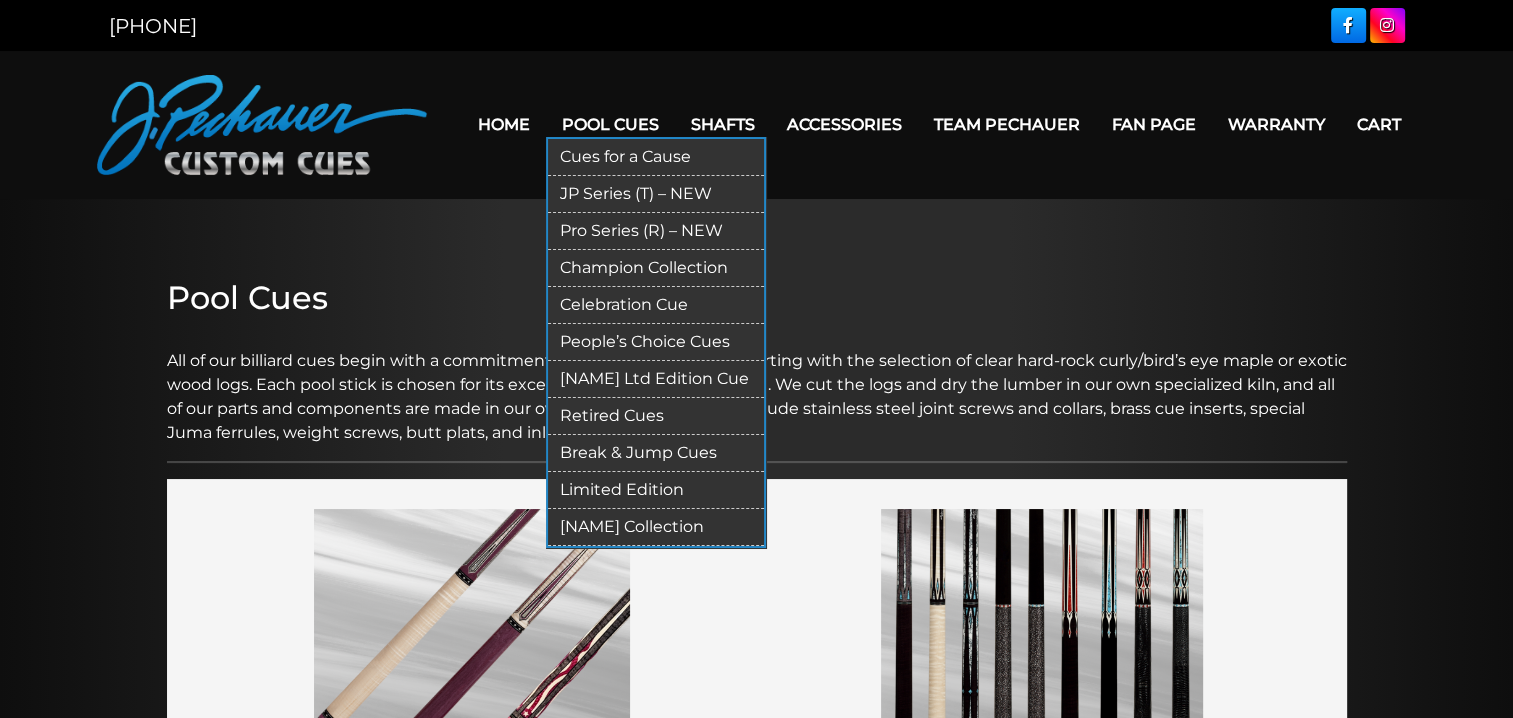 click on "JP Series (T) – NEW" at bounding box center (656, 194) 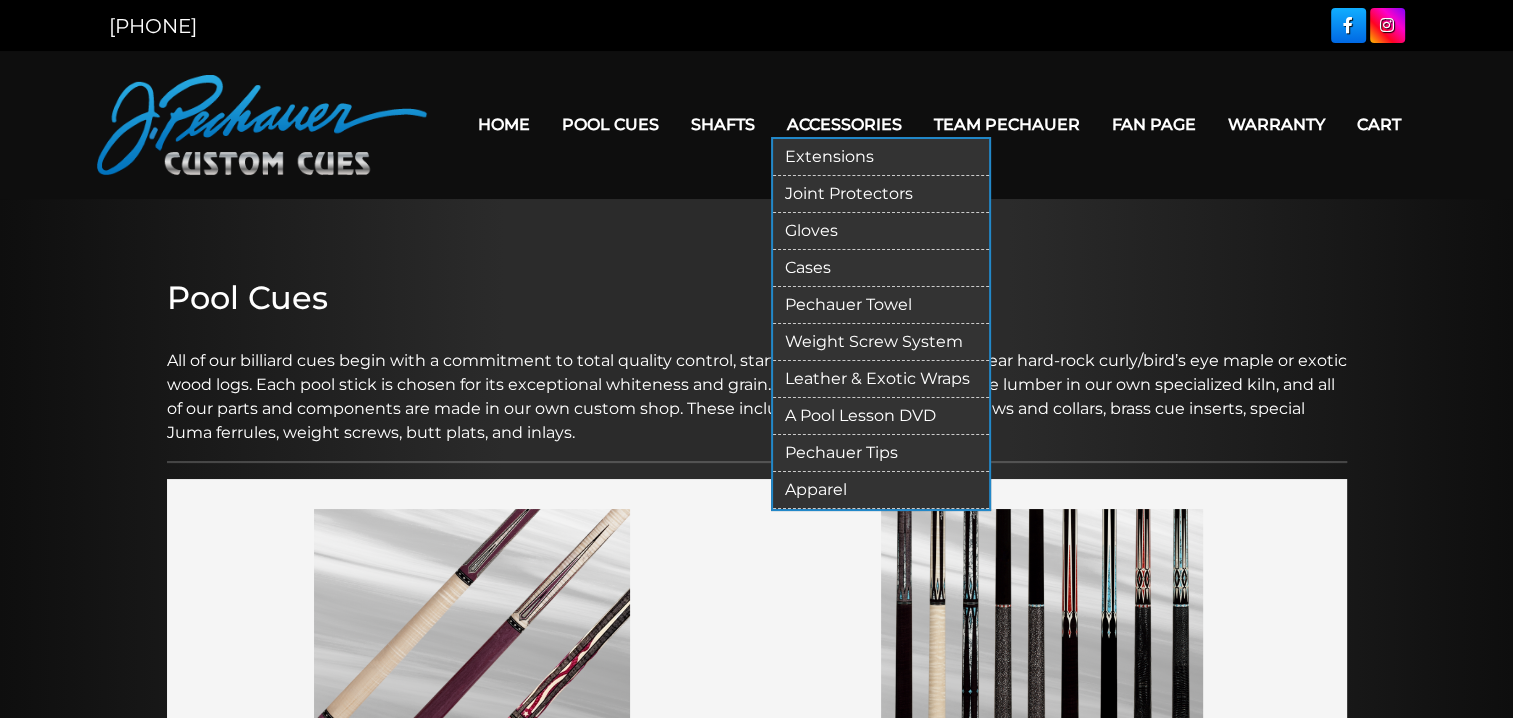 click on "Pechauer Tips" at bounding box center (881, 453) 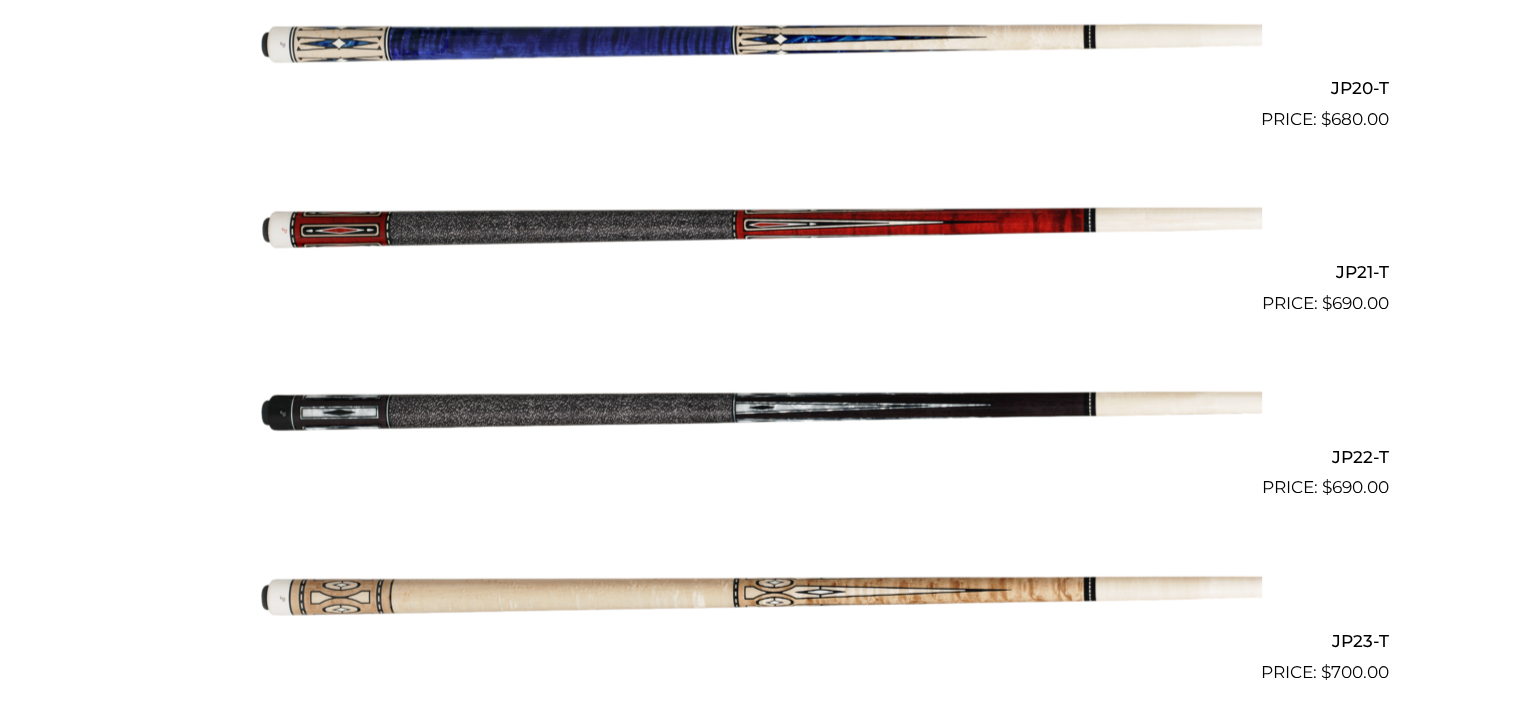 scroll, scrollTop: 4196, scrollLeft: 0, axis: vertical 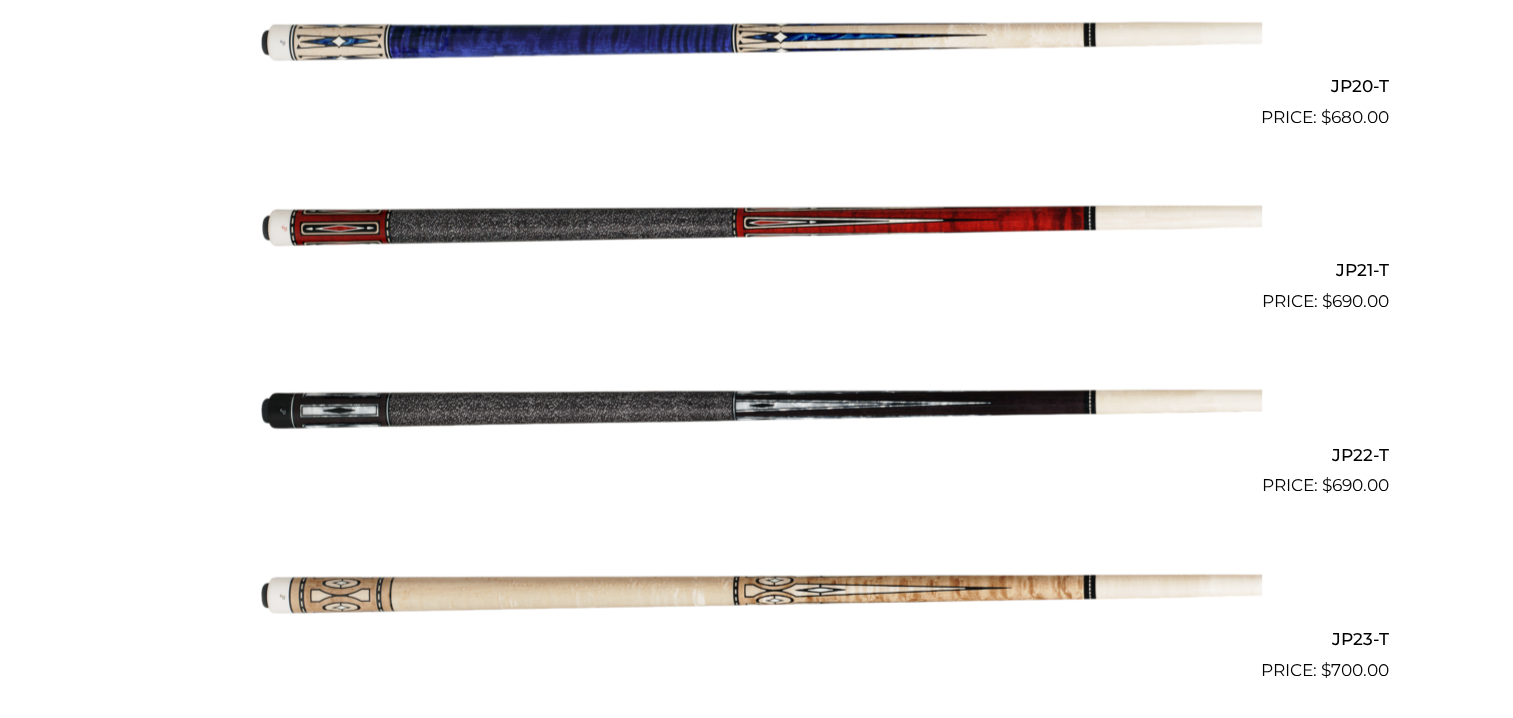 click on "JP20-T" at bounding box center [757, 85] 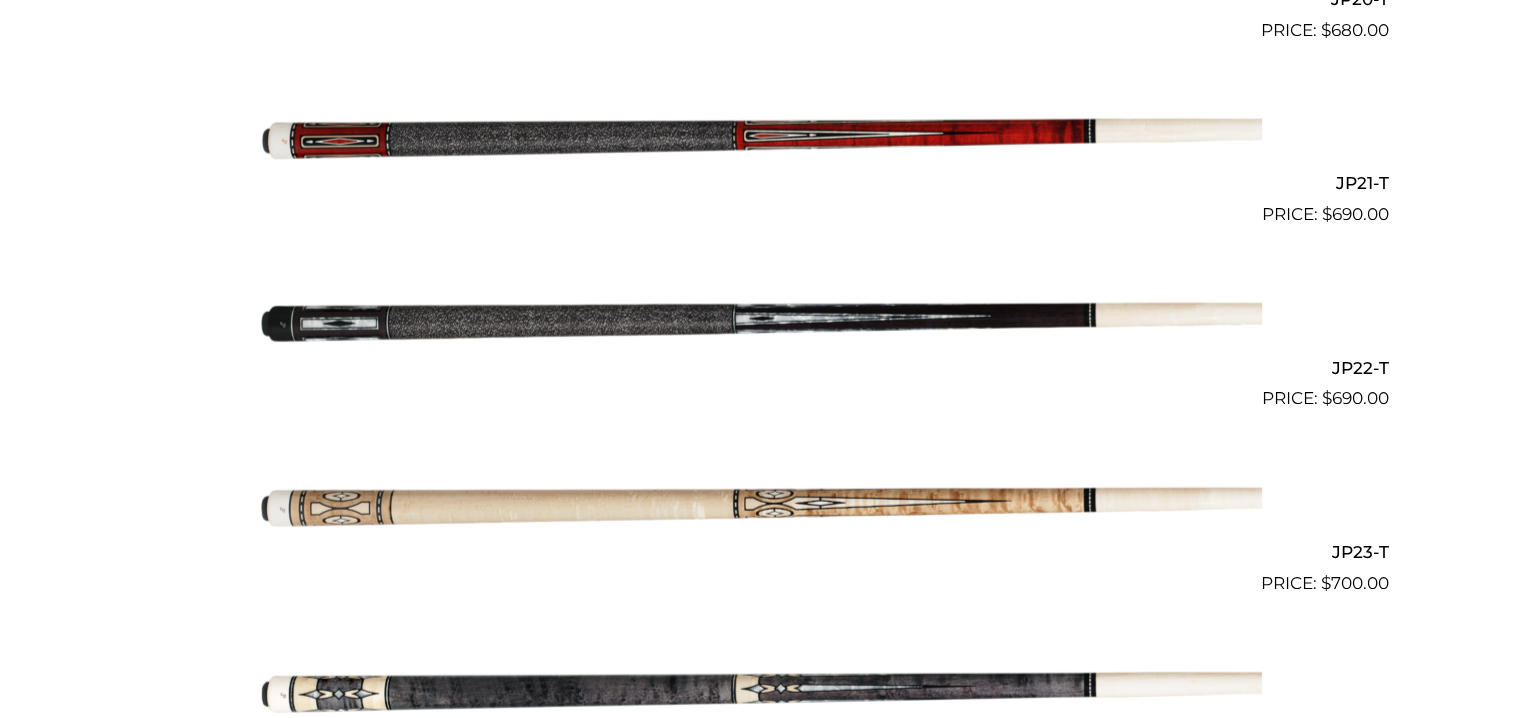 scroll, scrollTop: 4296, scrollLeft: 0, axis: vertical 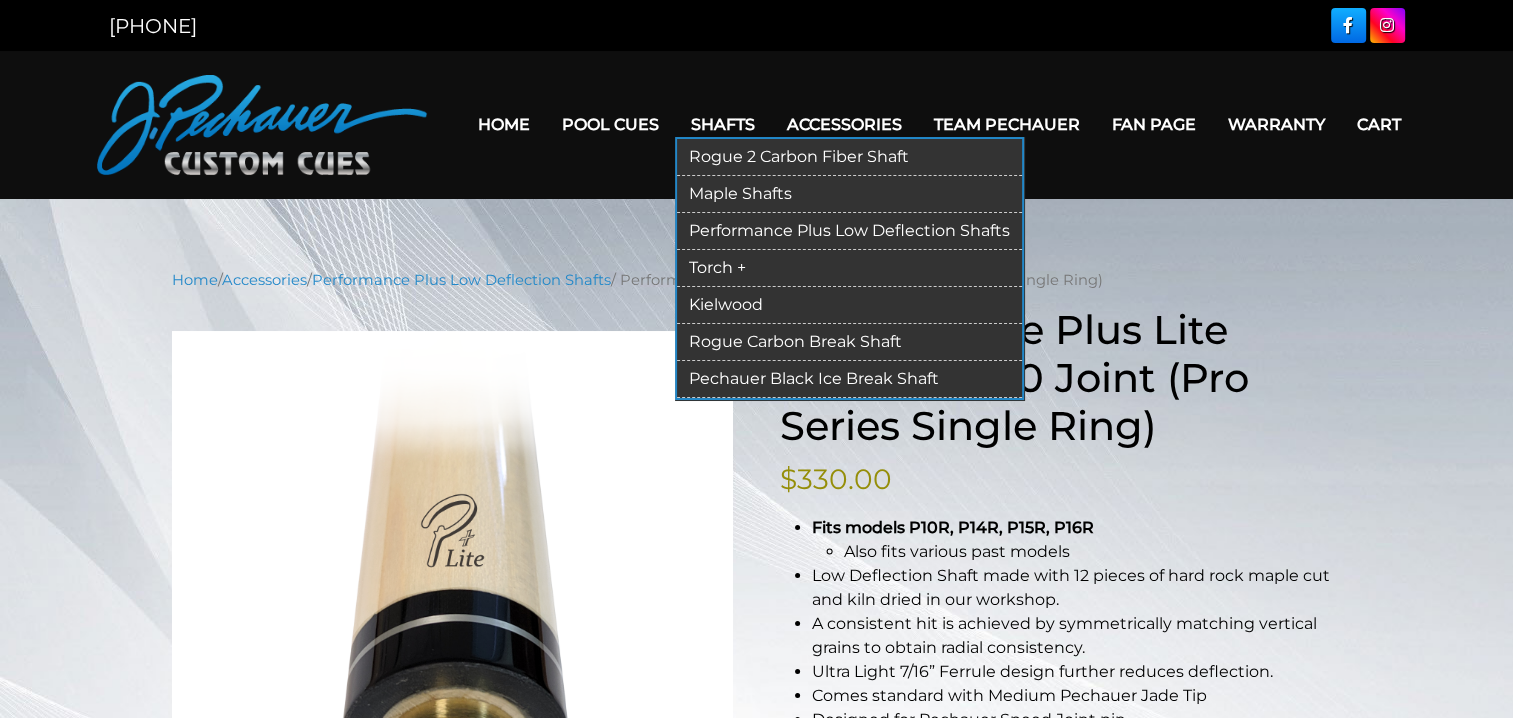 click on "Shafts" at bounding box center (723, 124) 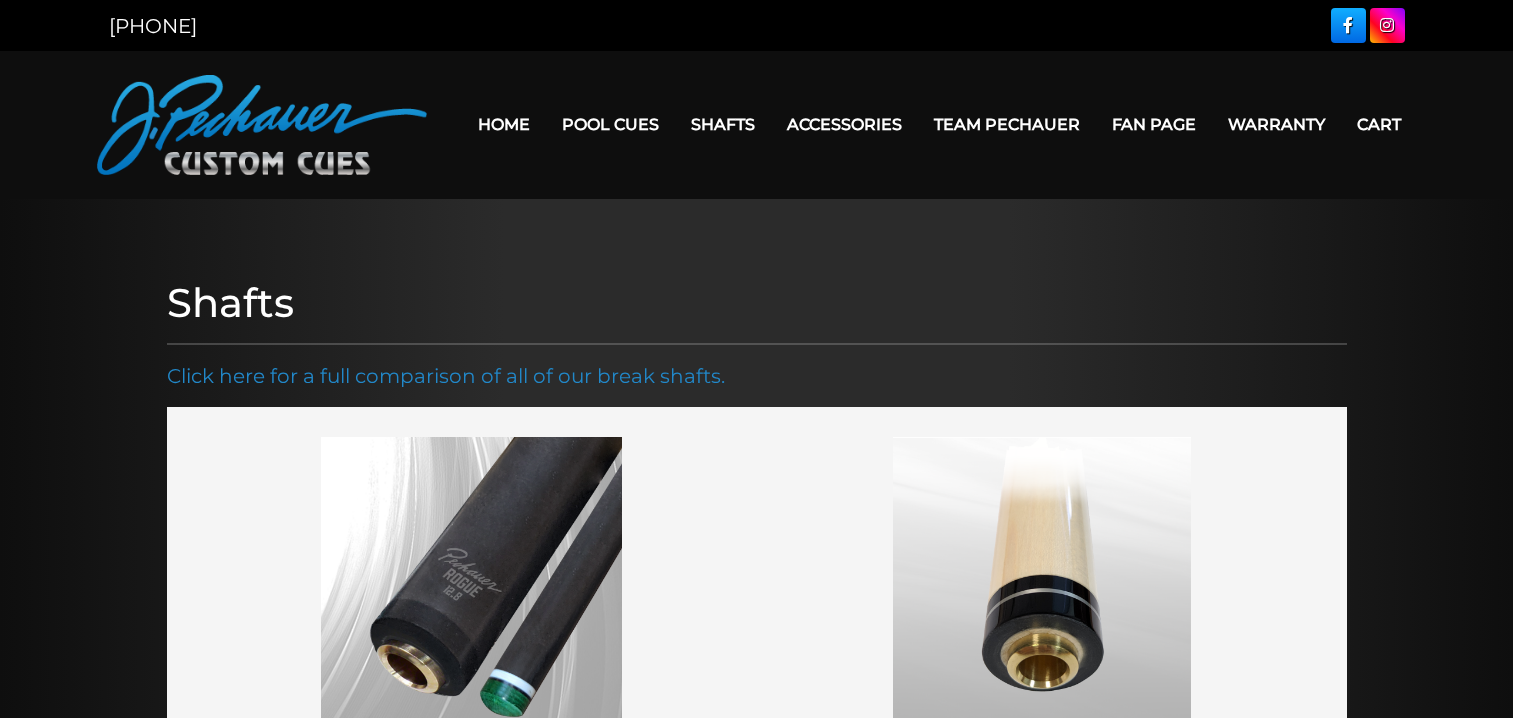scroll, scrollTop: 0, scrollLeft: 0, axis: both 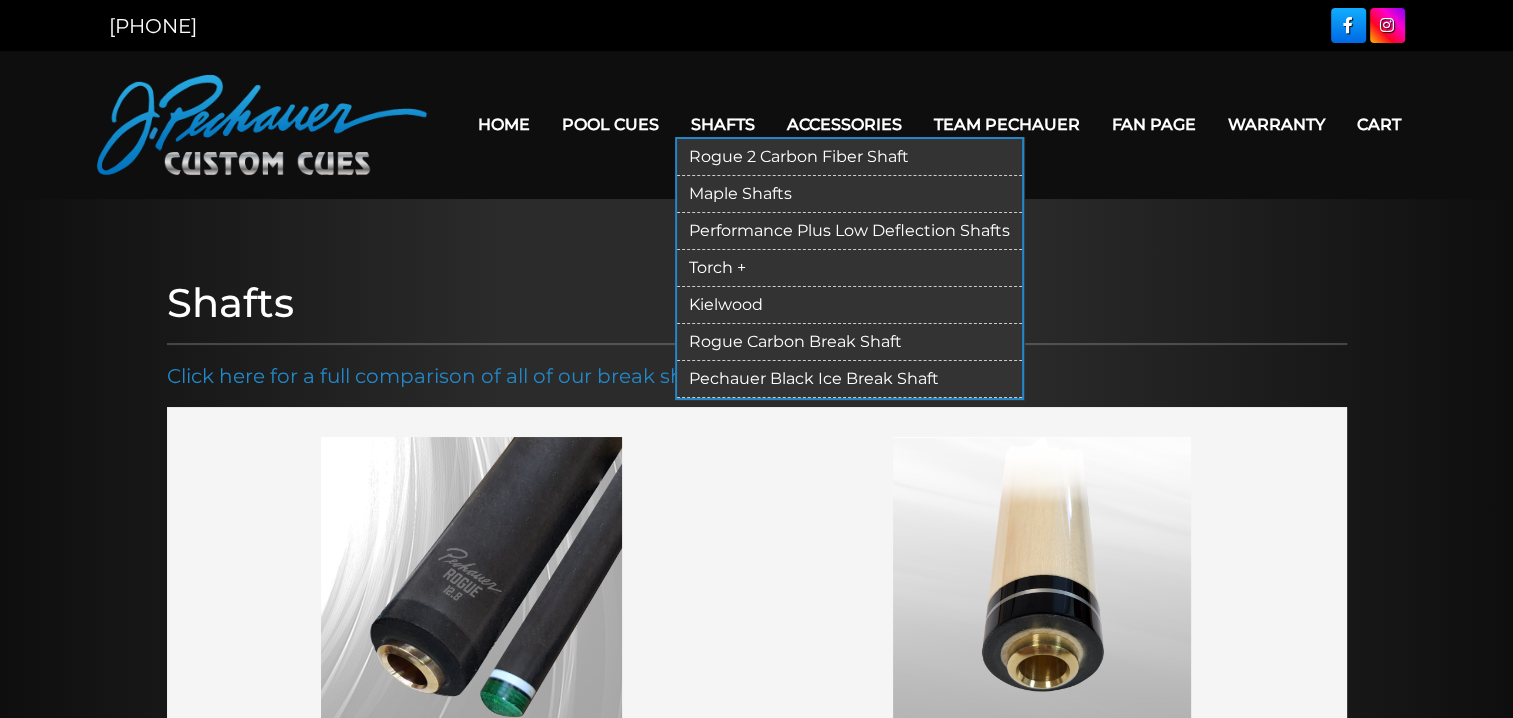 click on "Performance Plus Low Deflection Shafts" at bounding box center (849, 231) 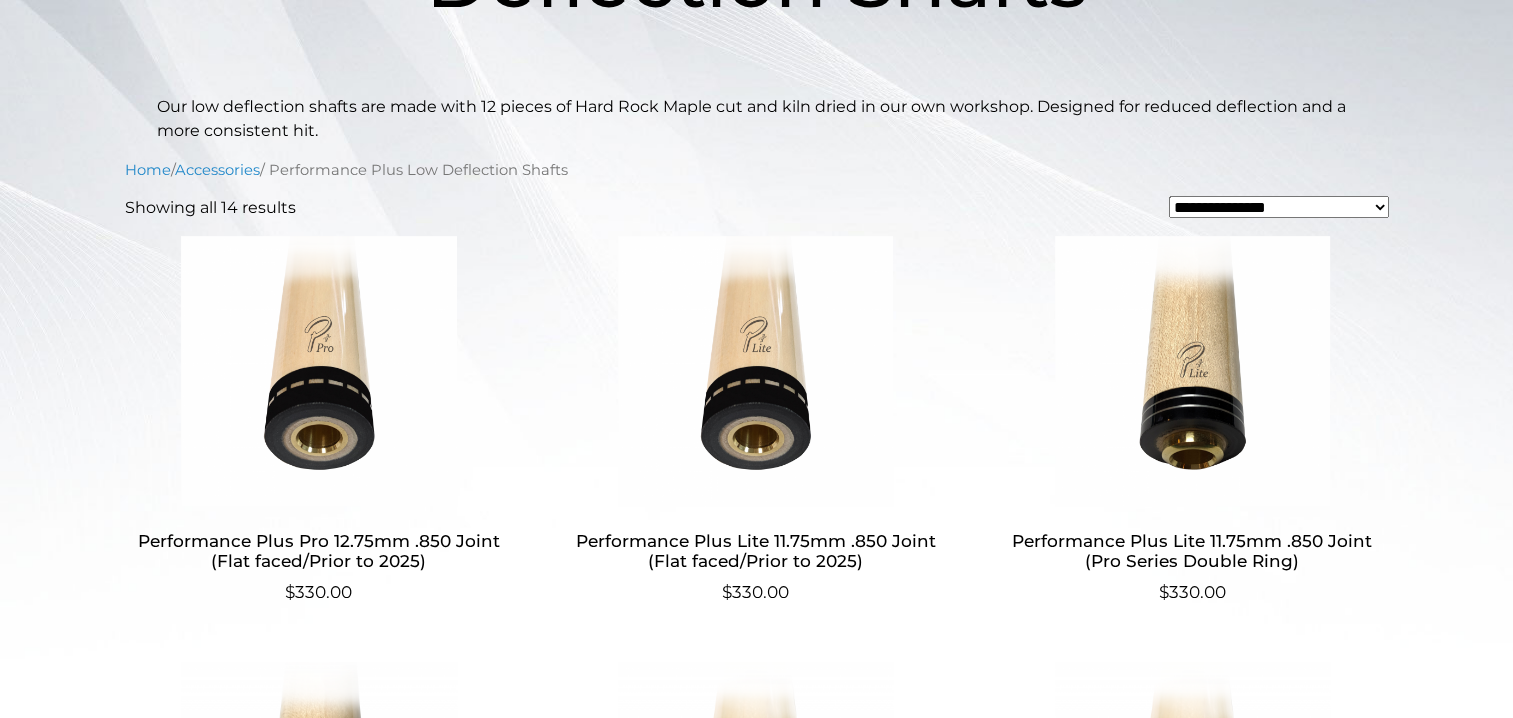 scroll, scrollTop: 508, scrollLeft: 0, axis: vertical 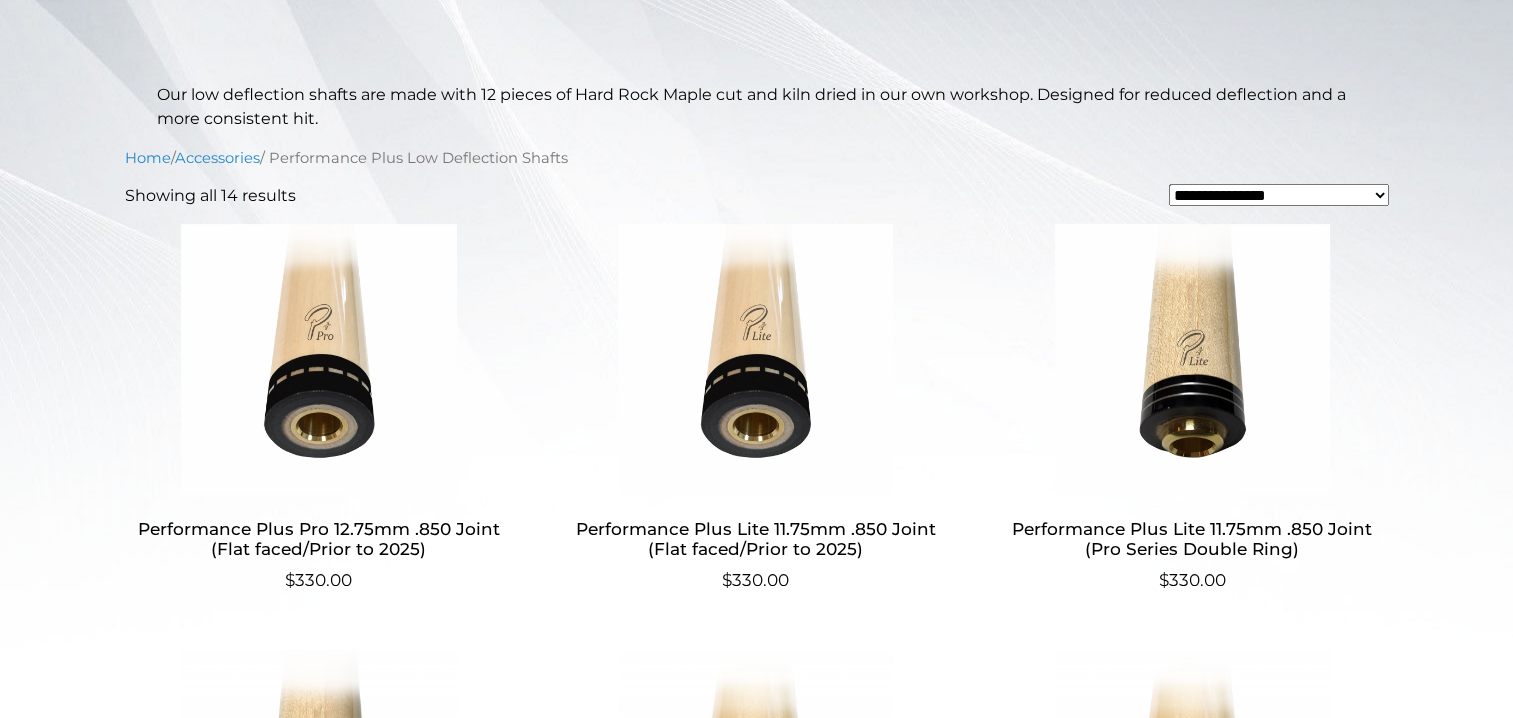 click on "Performance Plus Lite 11.75mm .850 Joint (Flat faced/Prior to 2025)" at bounding box center [755, 539] 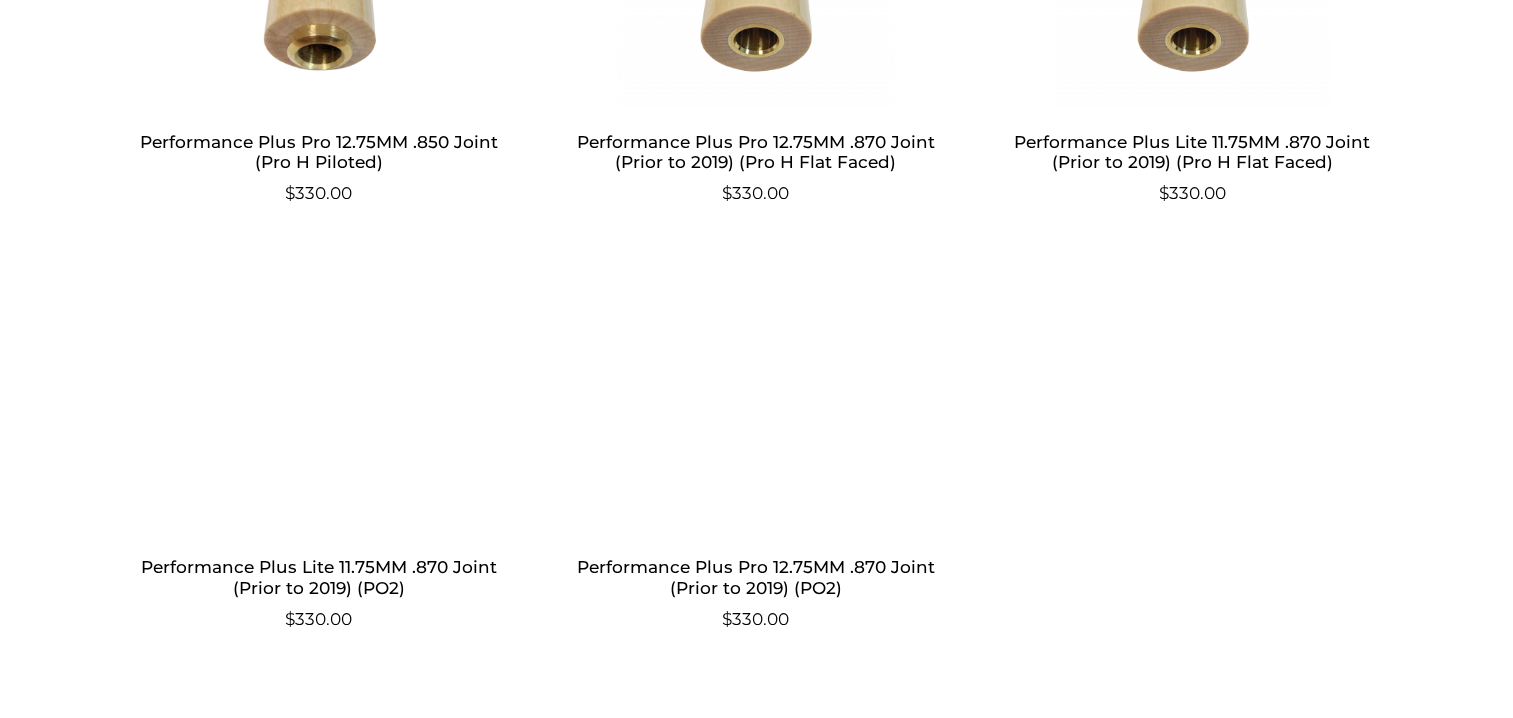 scroll, scrollTop: 2192, scrollLeft: 0, axis: vertical 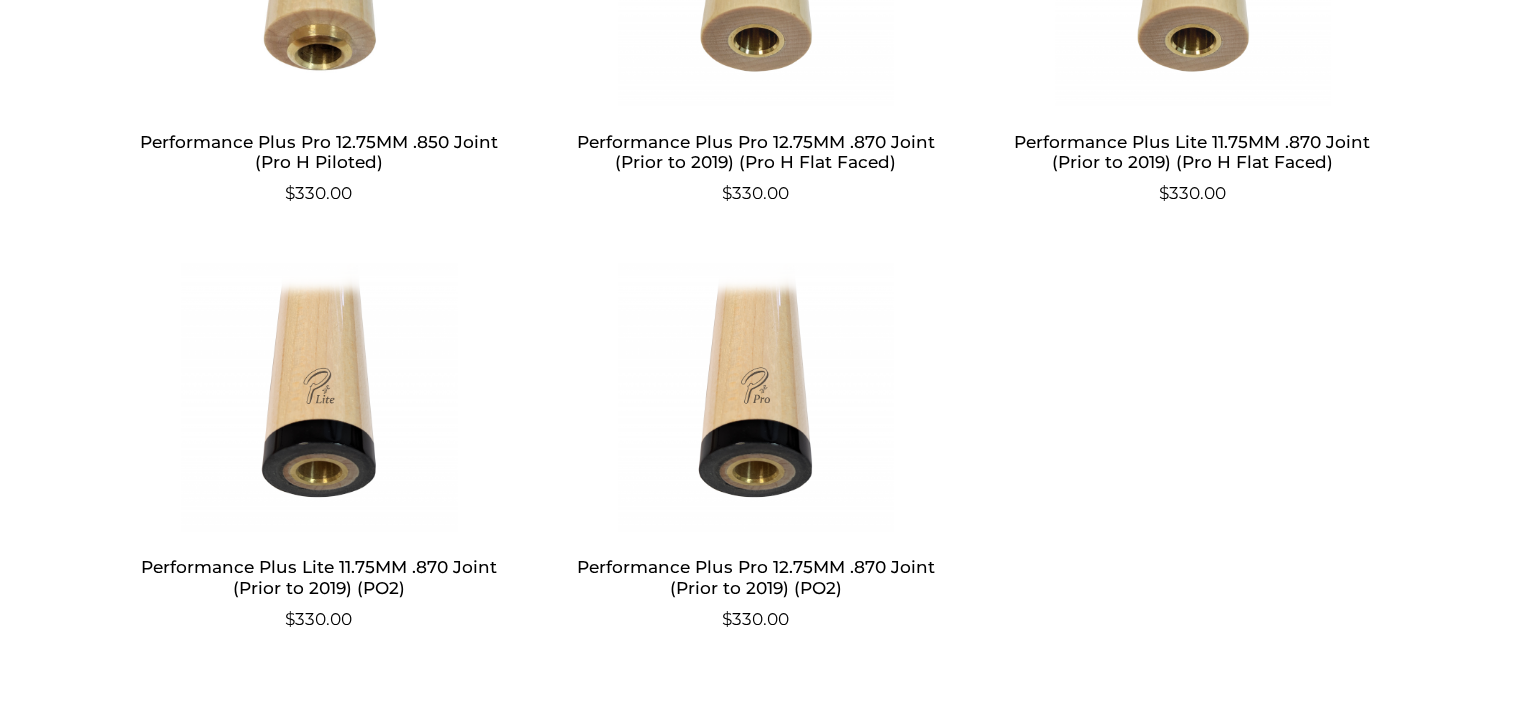 click at bounding box center (319, 398) 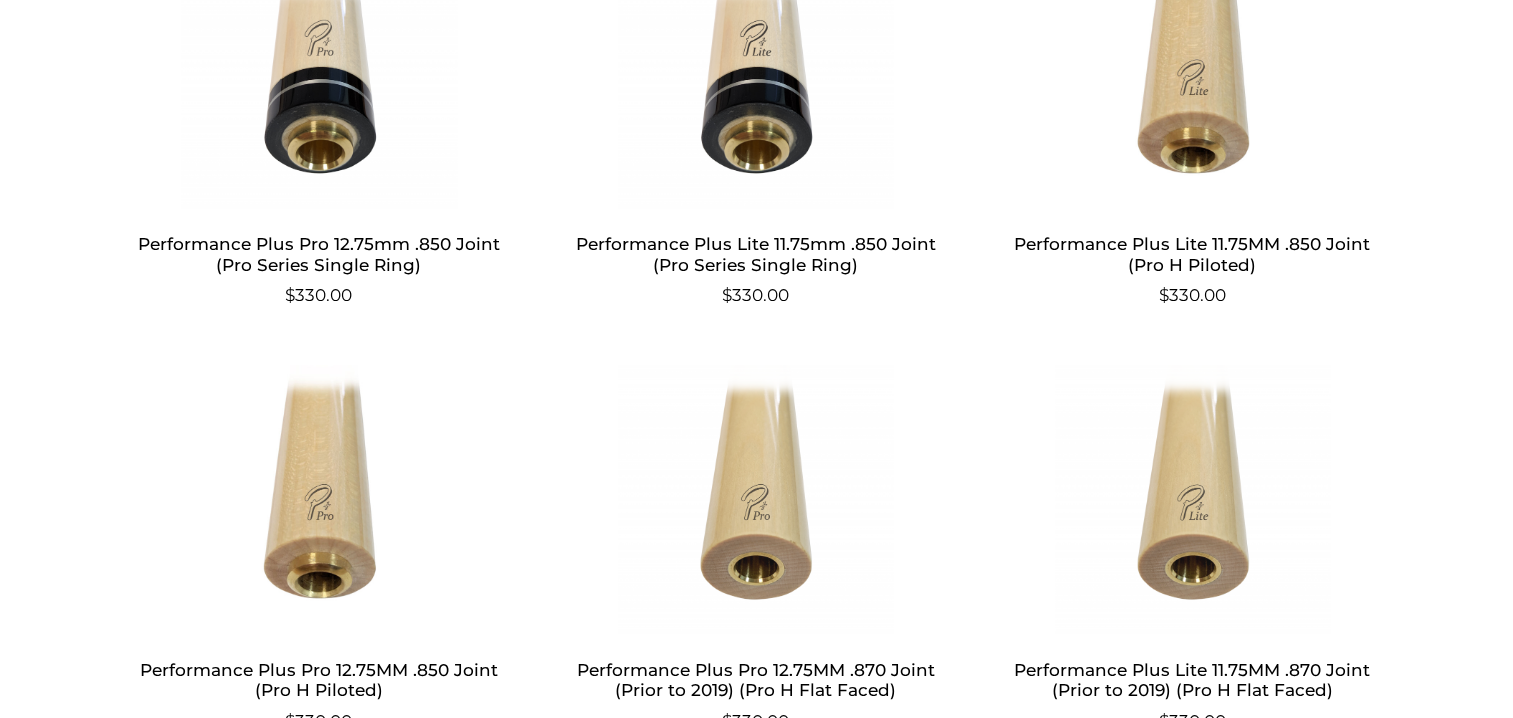 scroll, scrollTop: 1638, scrollLeft: 0, axis: vertical 